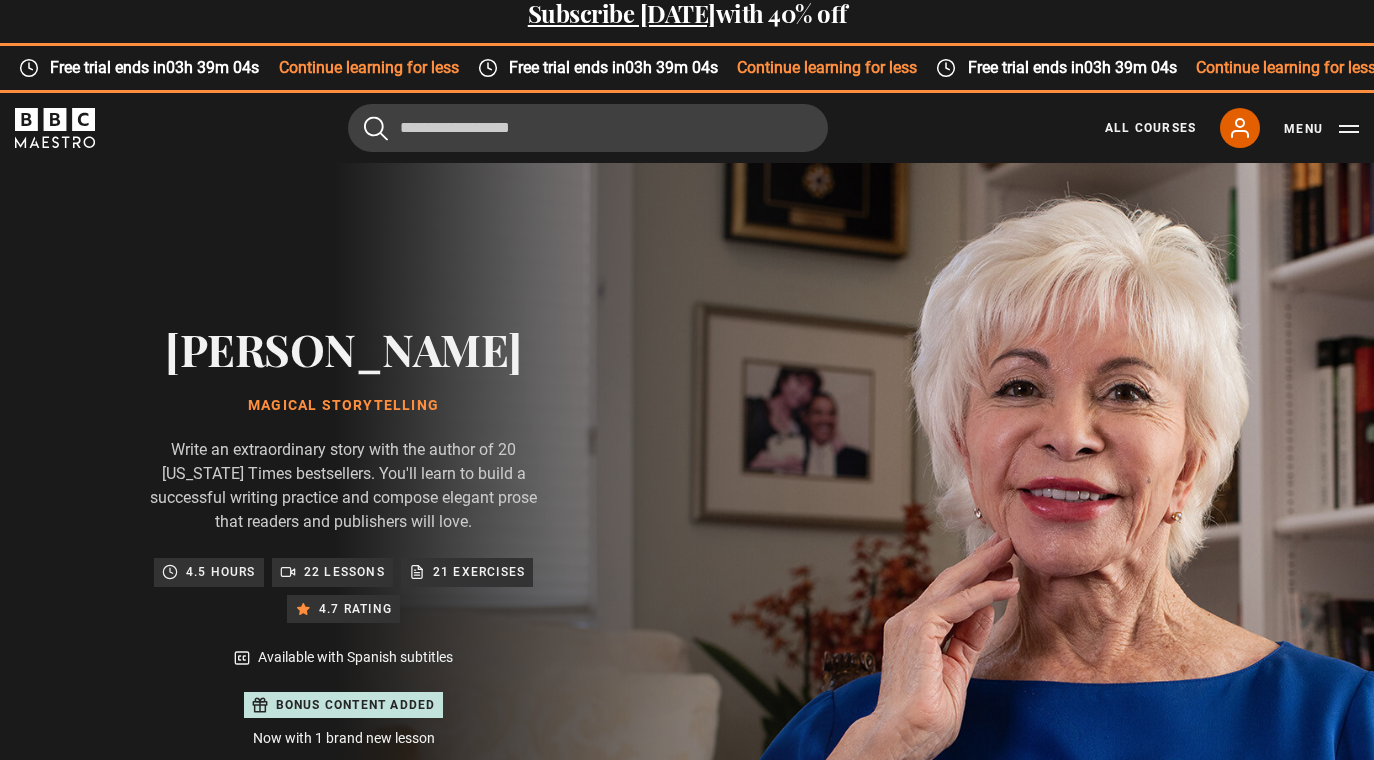 scroll, scrollTop: 33, scrollLeft: 0, axis: vertical 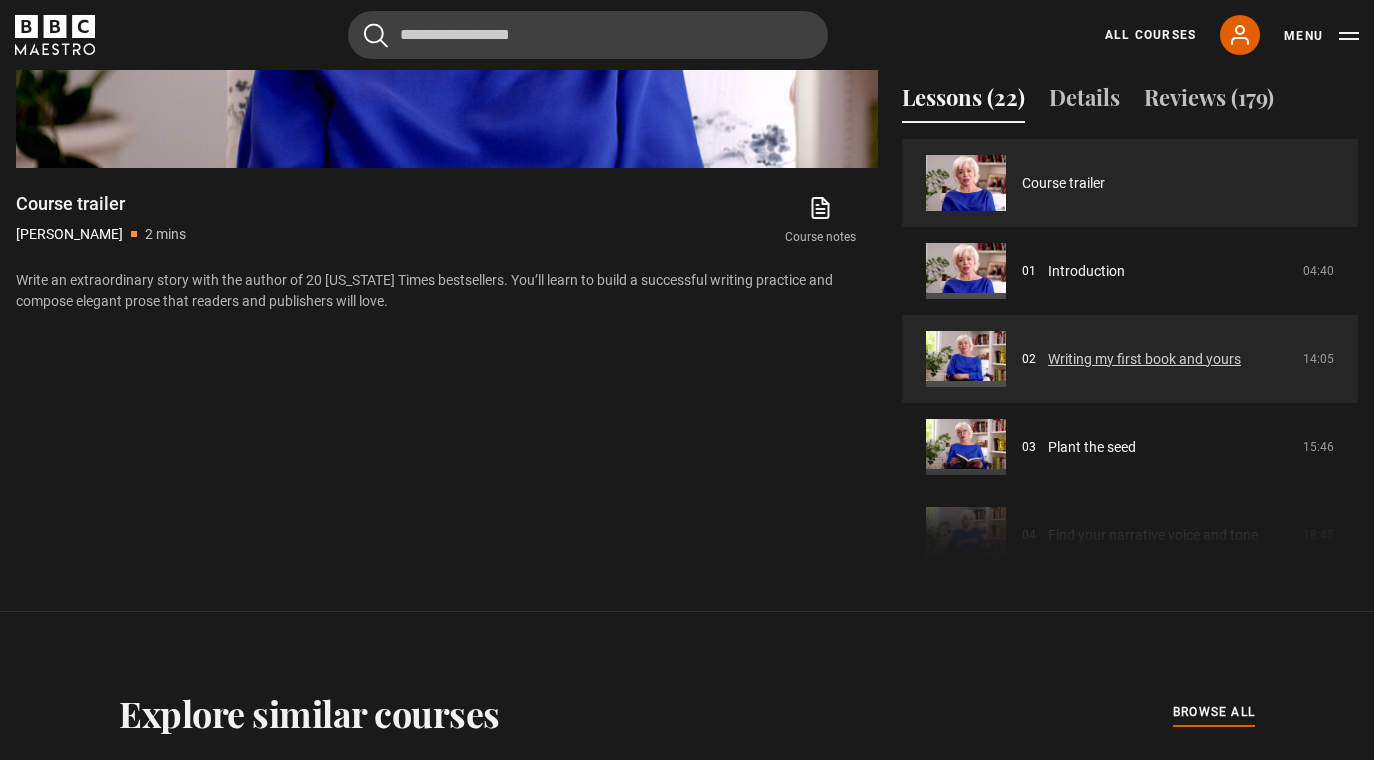 click on "Writing my first book and yours" at bounding box center (1144, 359) 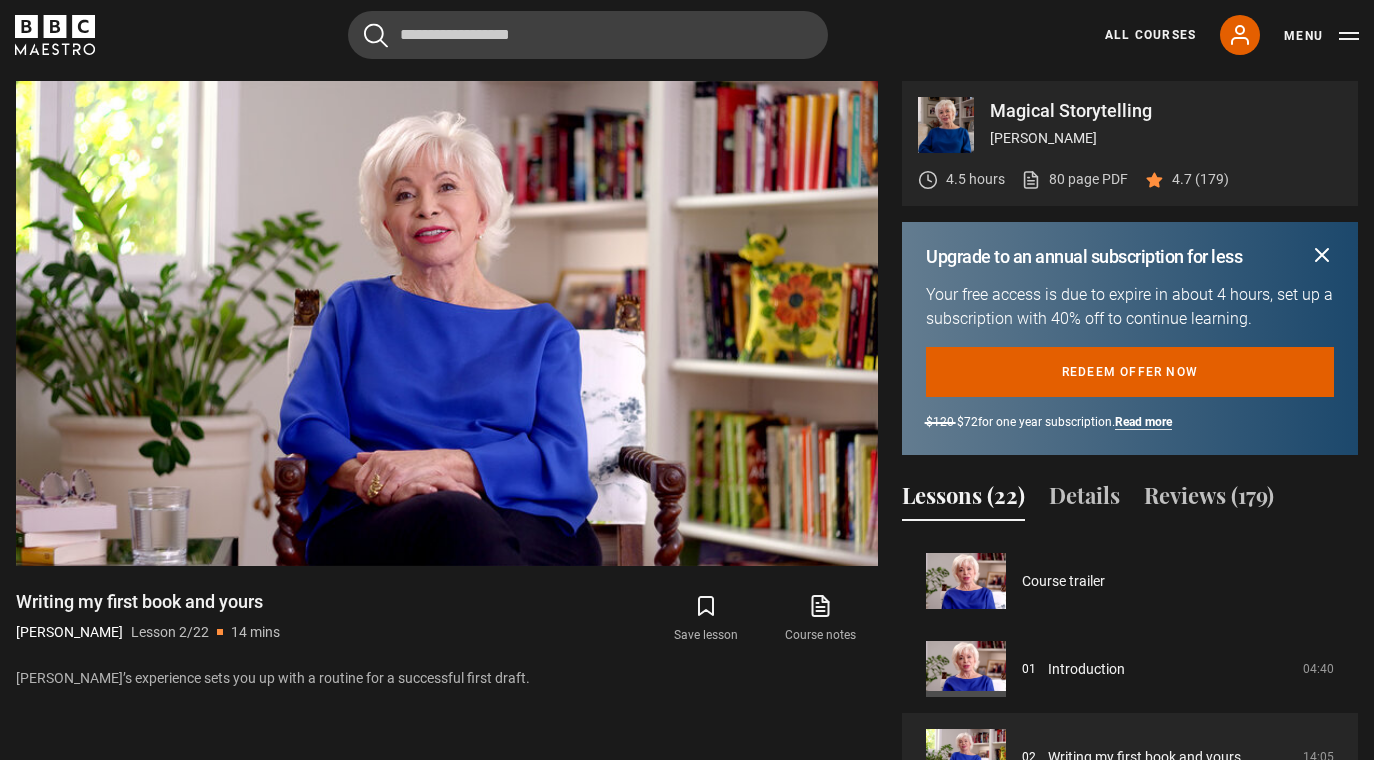 scroll, scrollTop: 1087, scrollLeft: 0, axis: vertical 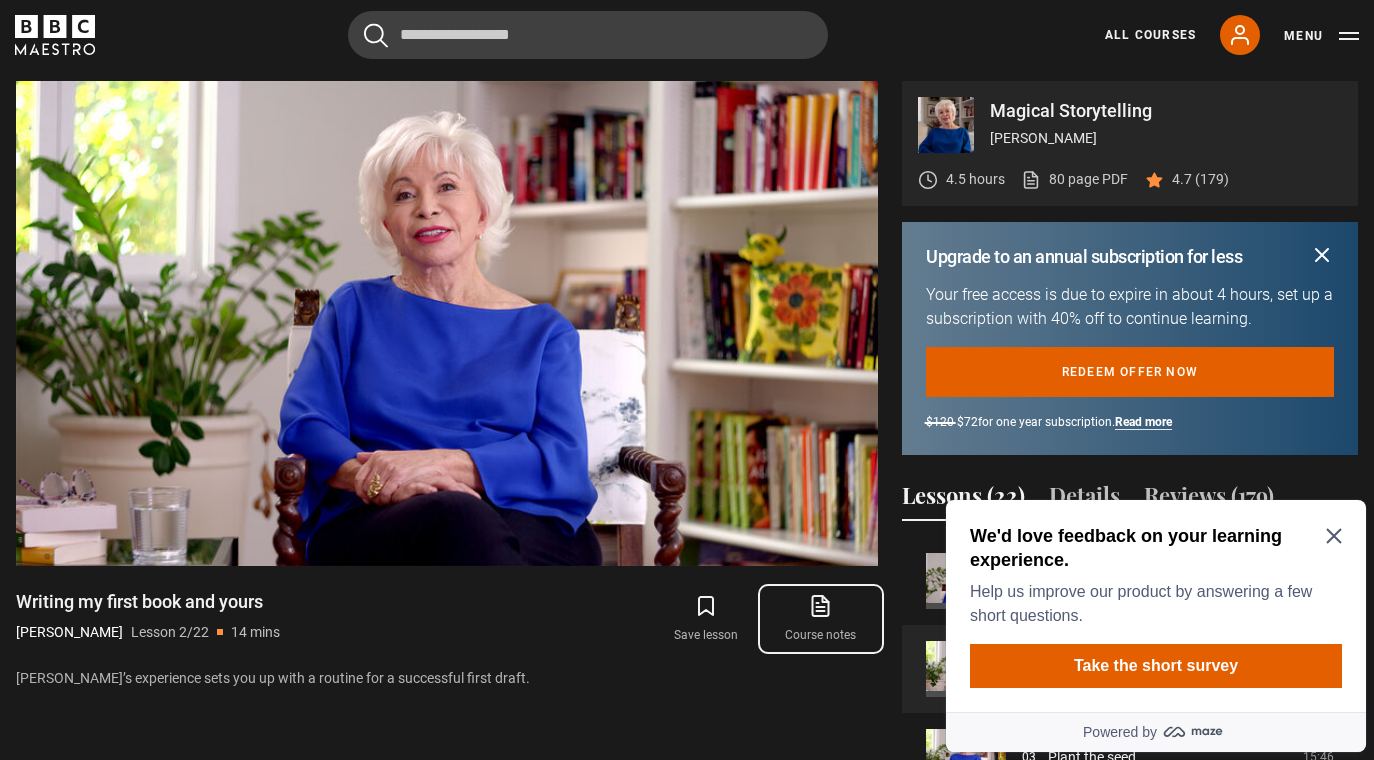 click 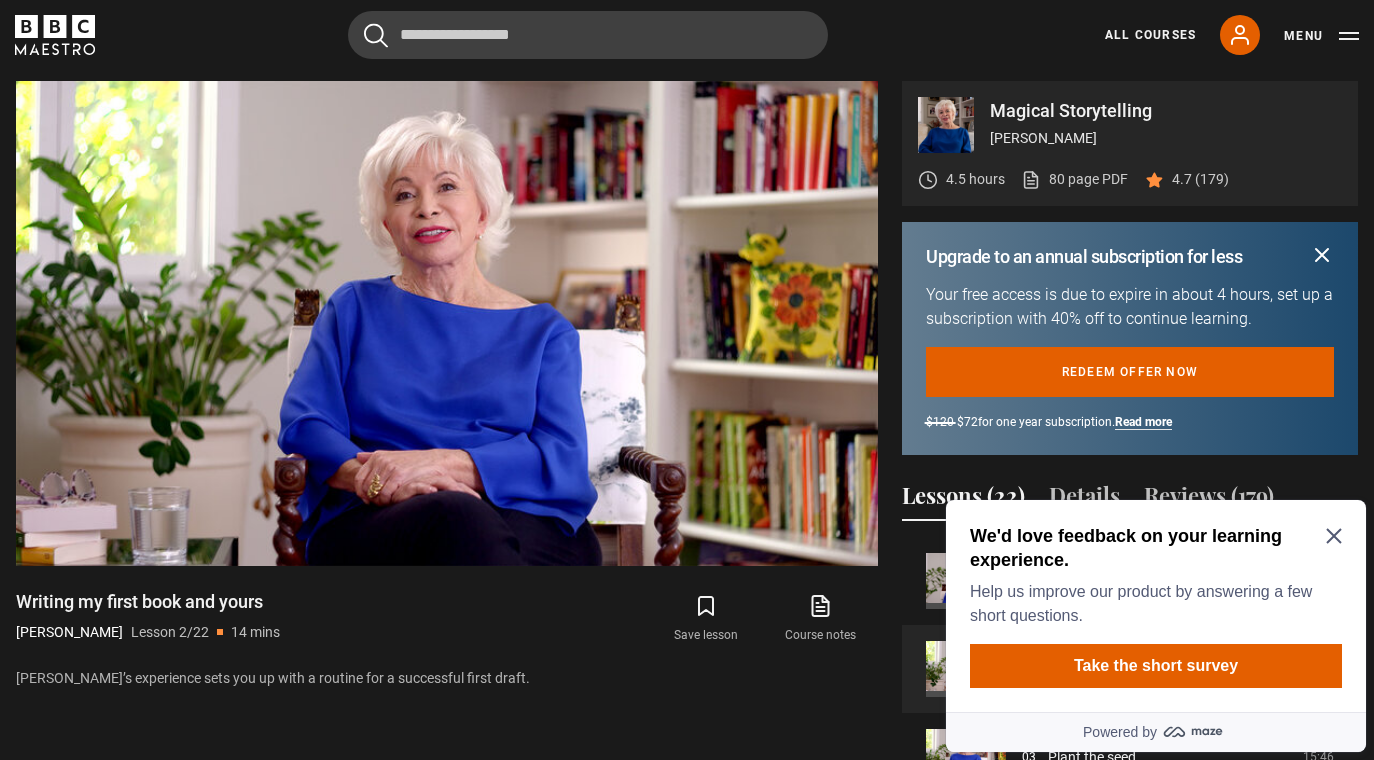click 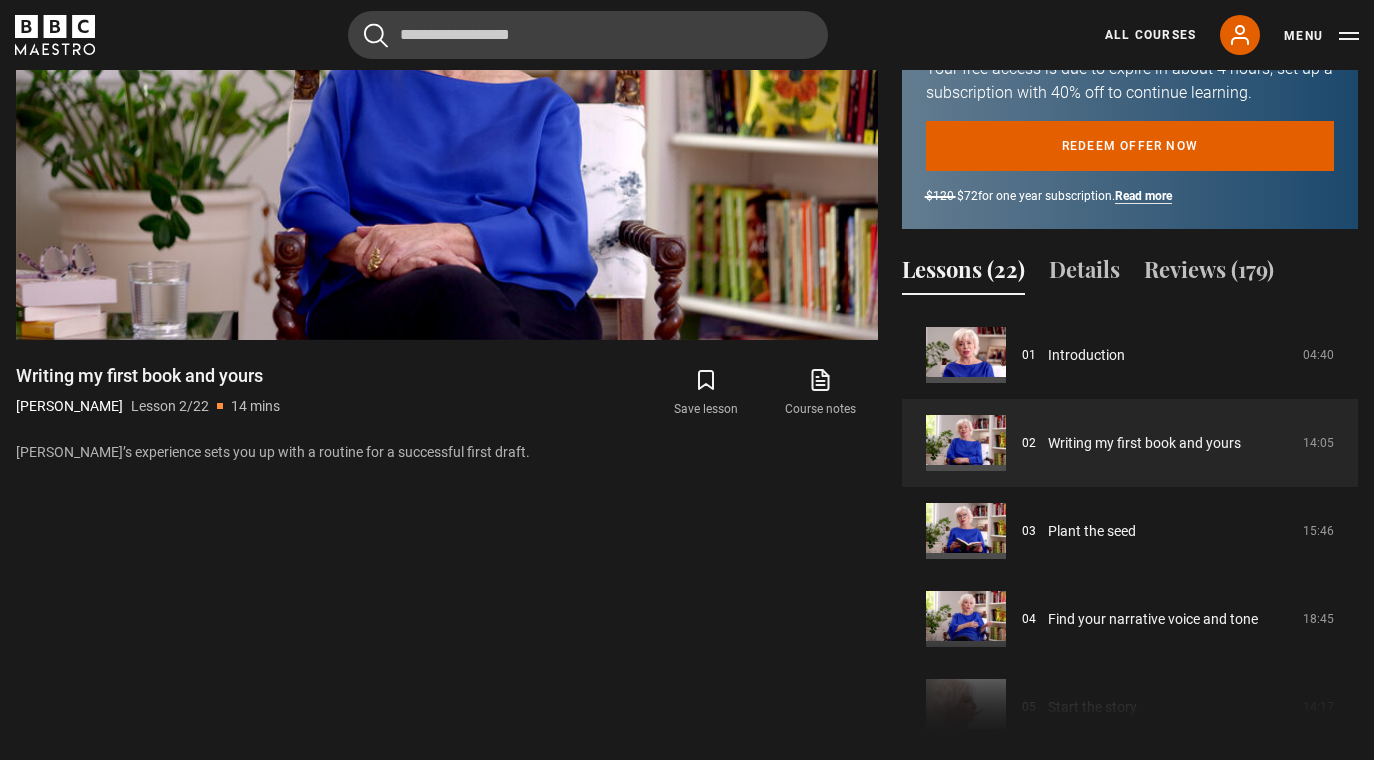 scroll, scrollTop: 1315, scrollLeft: 0, axis: vertical 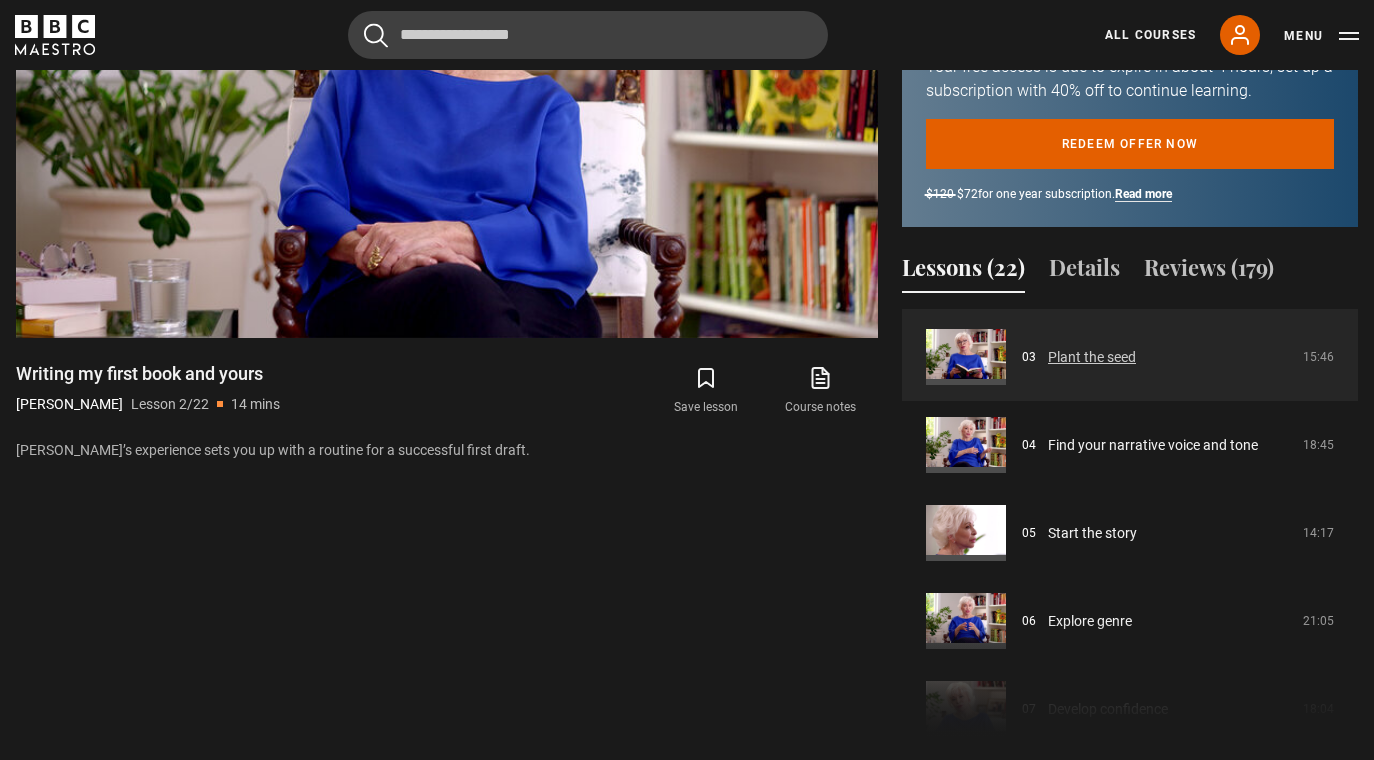 click on "Plant the seed" at bounding box center [1092, 357] 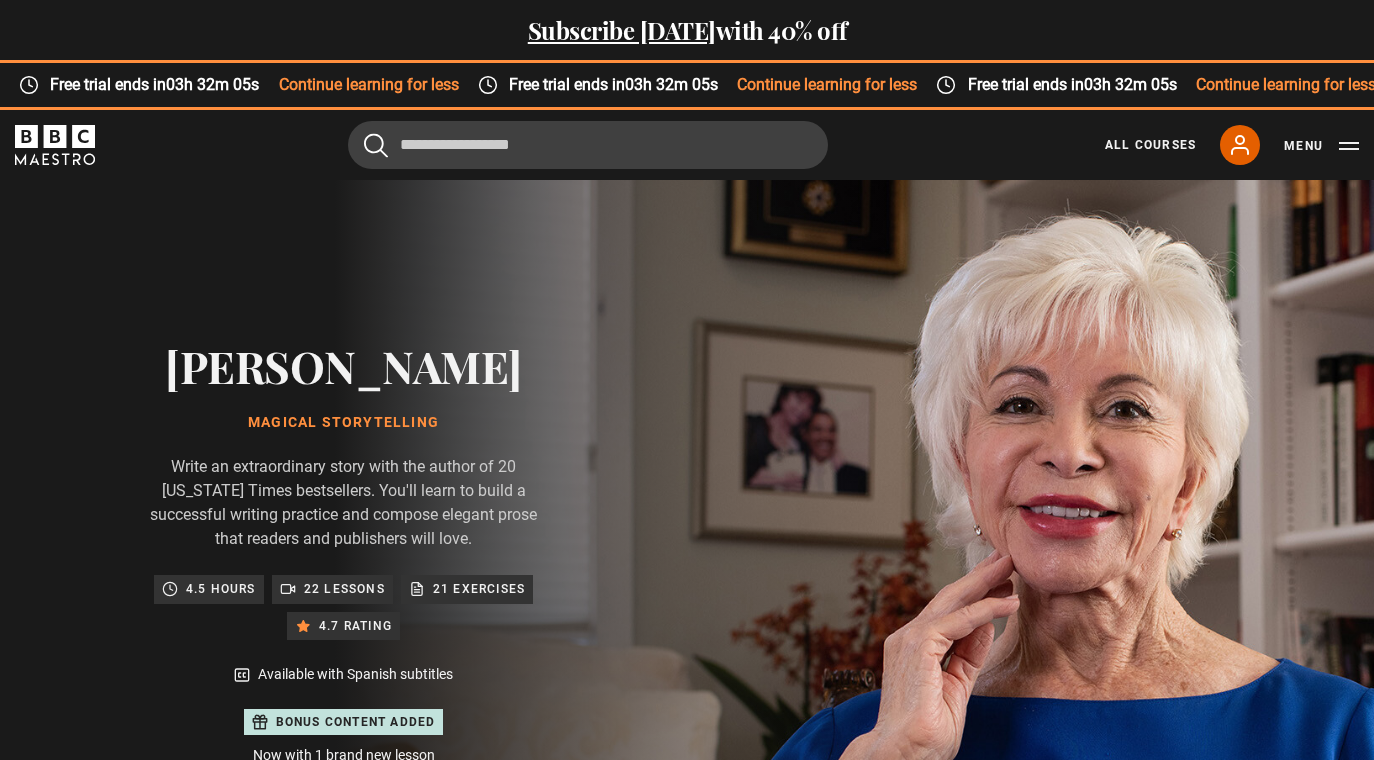 scroll, scrollTop: 1087, scrollLeft: 0, axis: vertical 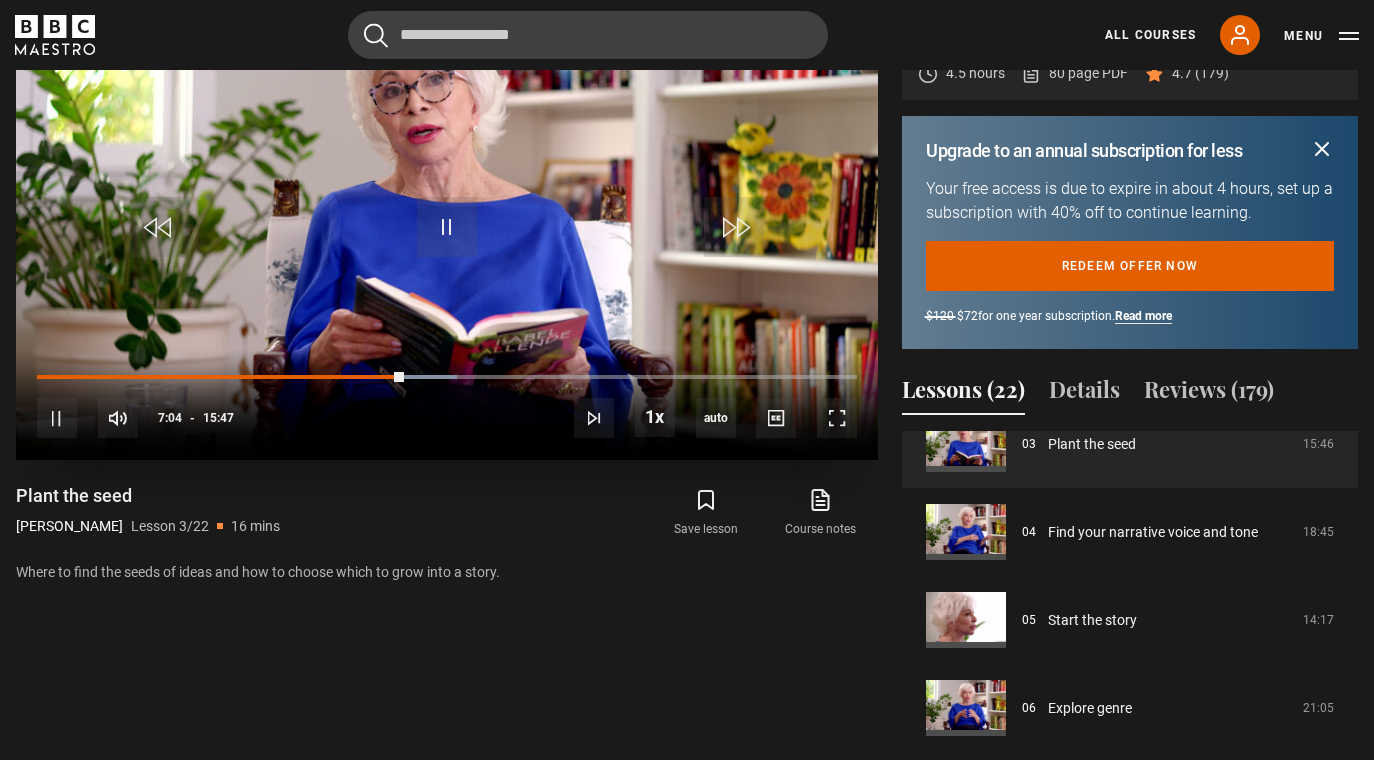 click on "10s Skip Back 10 seconds Pause 10s Skip Forward 10 seconds Loaded :  51.21% 12:22 07:04 Pause Mute Current Time  7:04 - Duration  15:47
Isabel Allende
Lesson 3
Plant the seed
1x Playback Rate 2x 1.5x 1x , selected 0.5x auto Quality 360p 720p 1080p 2160p Auto , selected Captions captions off , selected English  Captions Spanish  Captions" at bounding box center [447, 404] 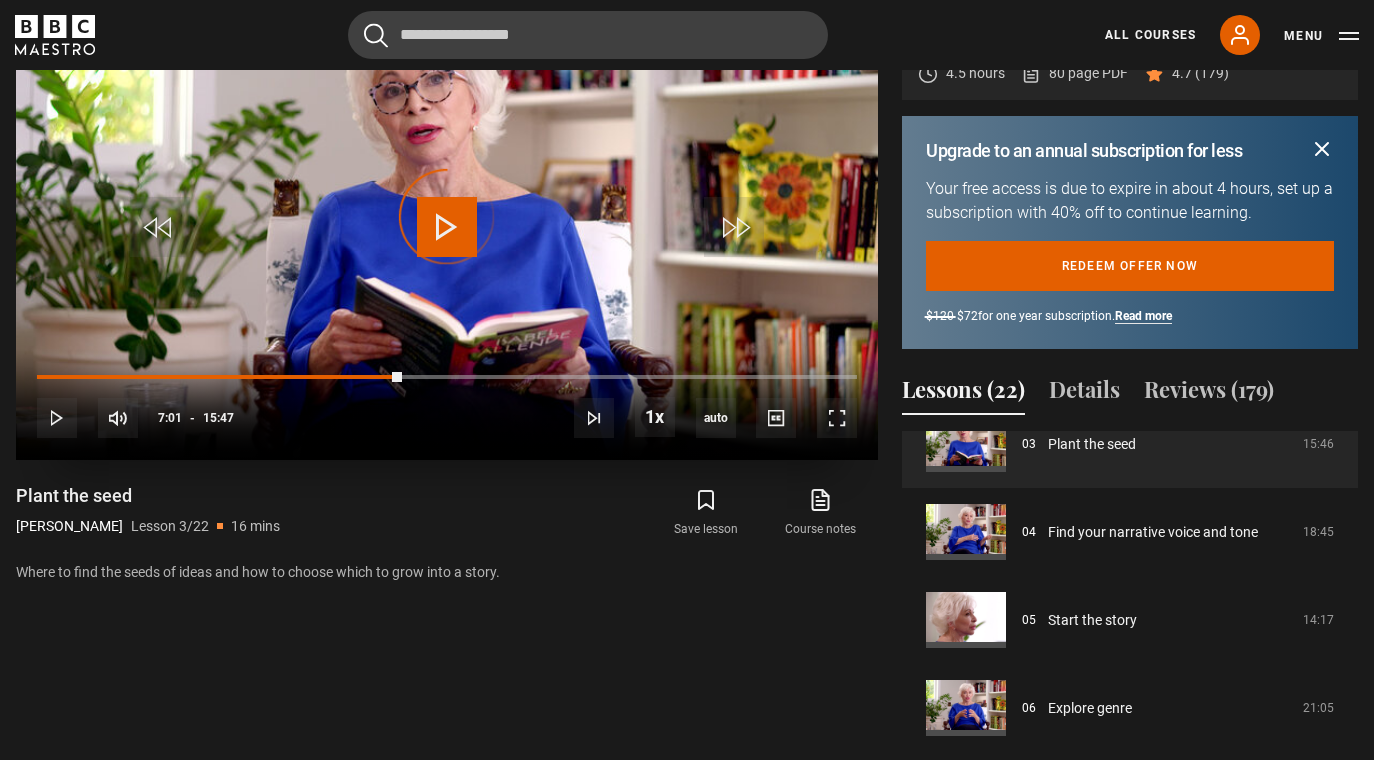 drag, startPoint x: 402, startPoint y: 369, endPoint x: 630, endPoint y: 372, distance: 228.01973 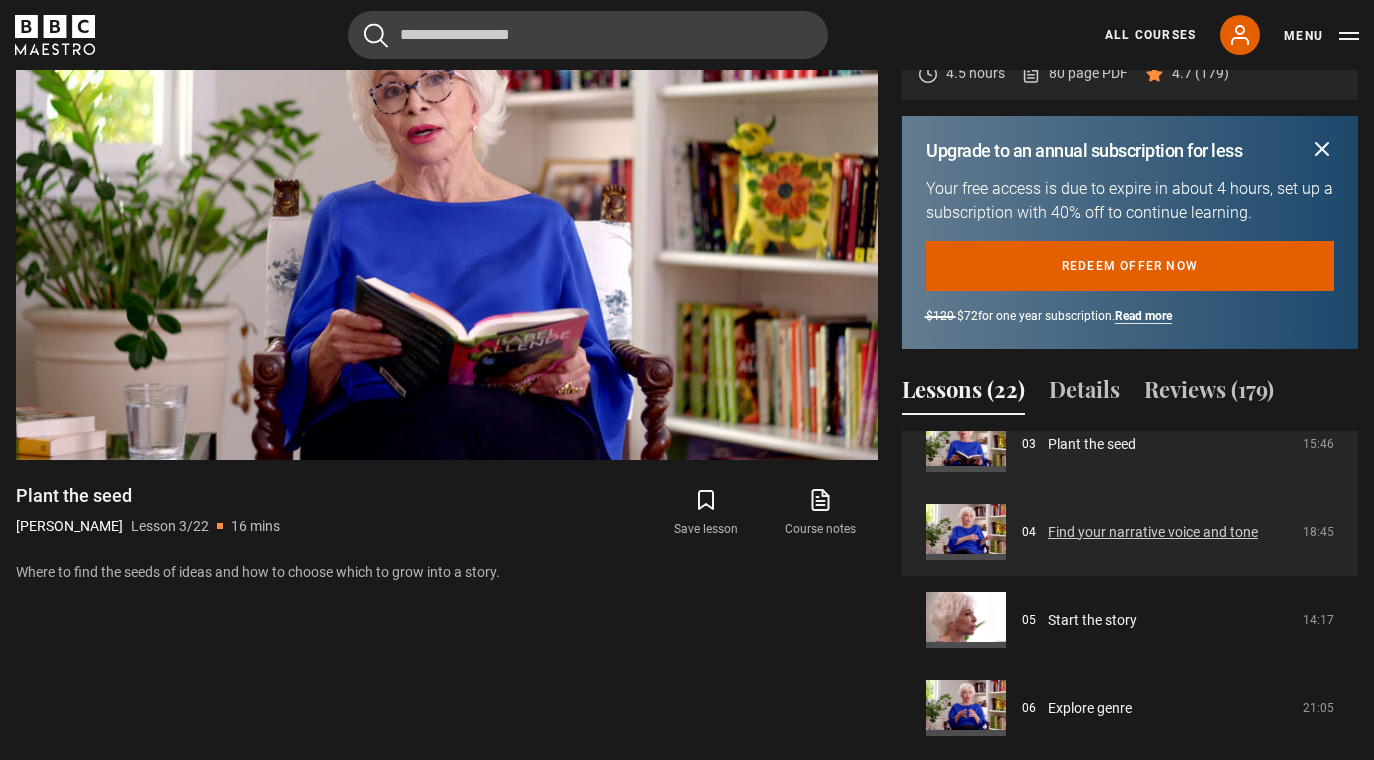 click on "Find your narrative voice and tone" at bounding box center (1153, 532) 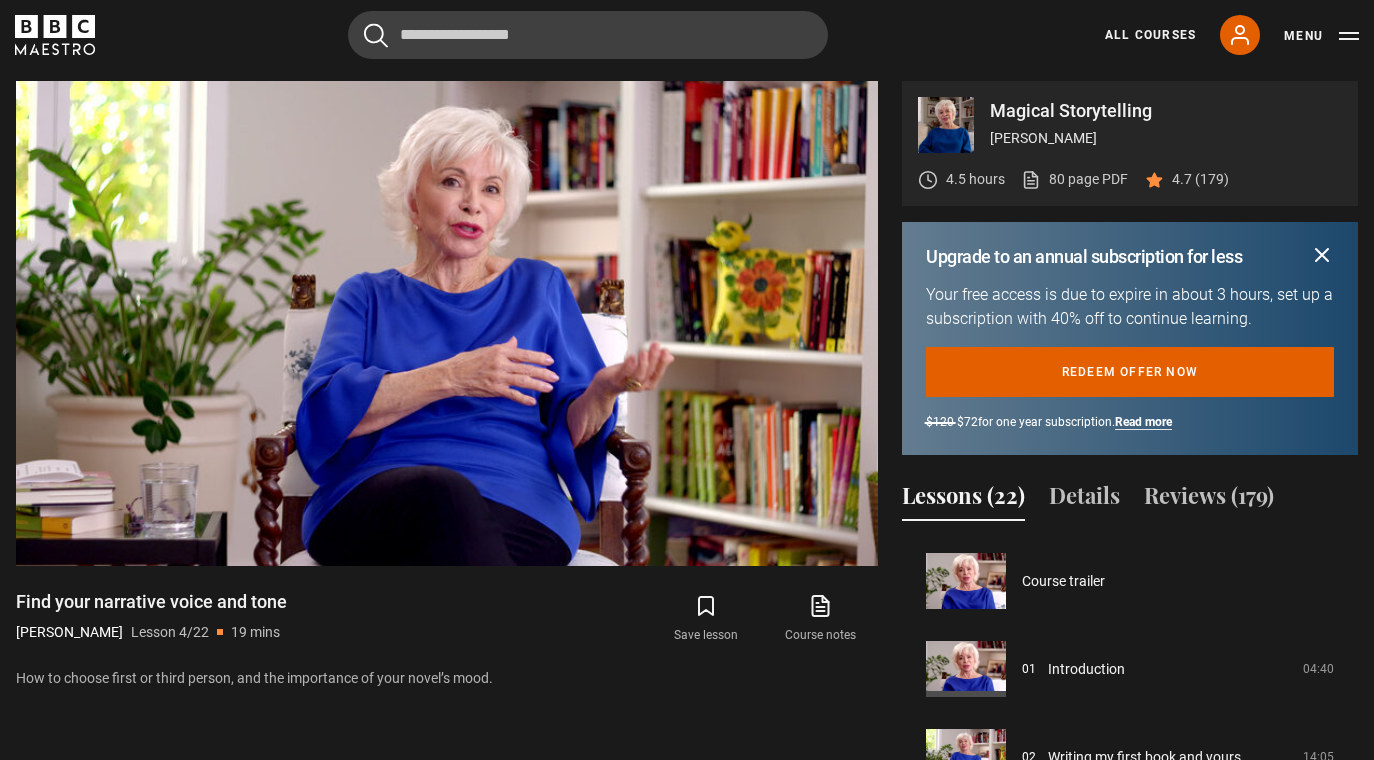 scroll, scrollTop: 1087, scrollLeft: 0, axis: vertical 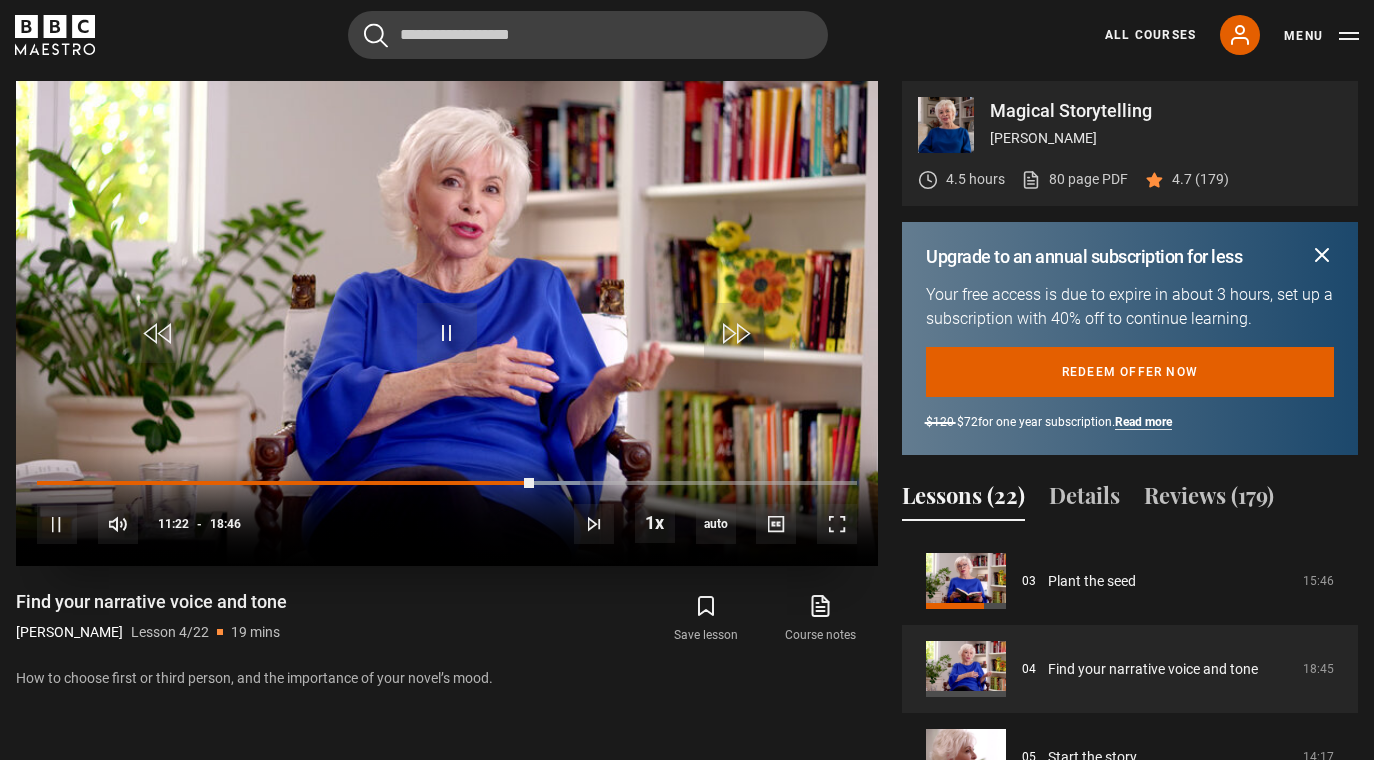 click at bounding box center [447, 323] 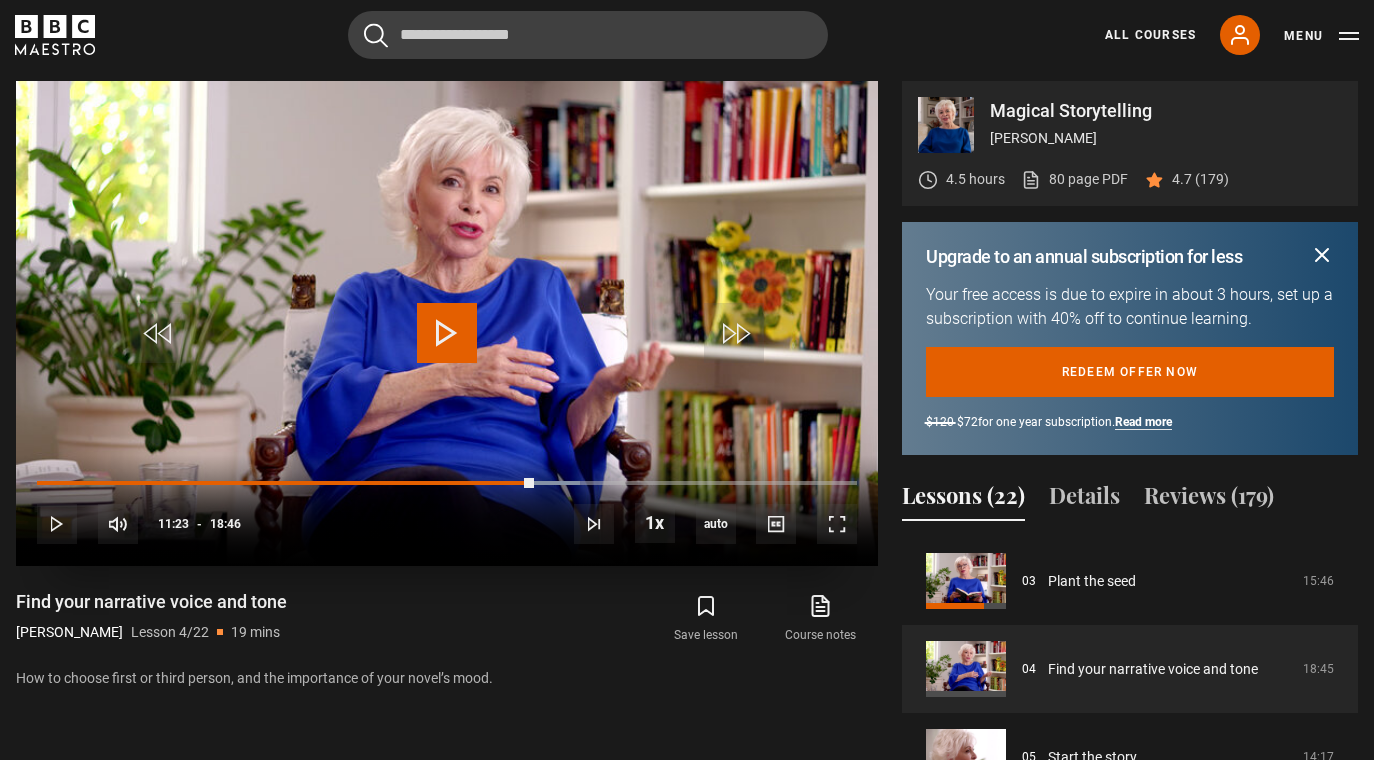 click at bounding box center (447, 333) 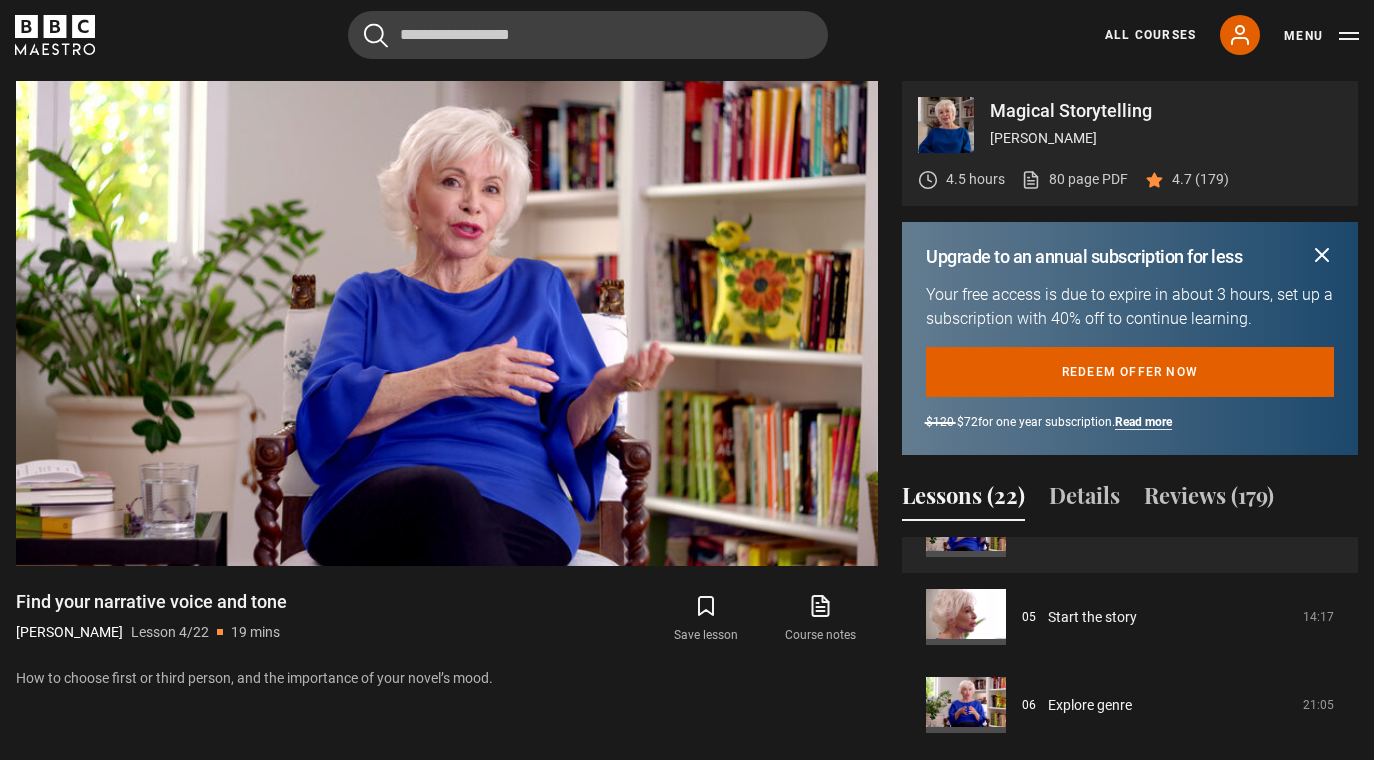 scroll, scrollTop: 407, scrollLeft: 0, axis: vertical 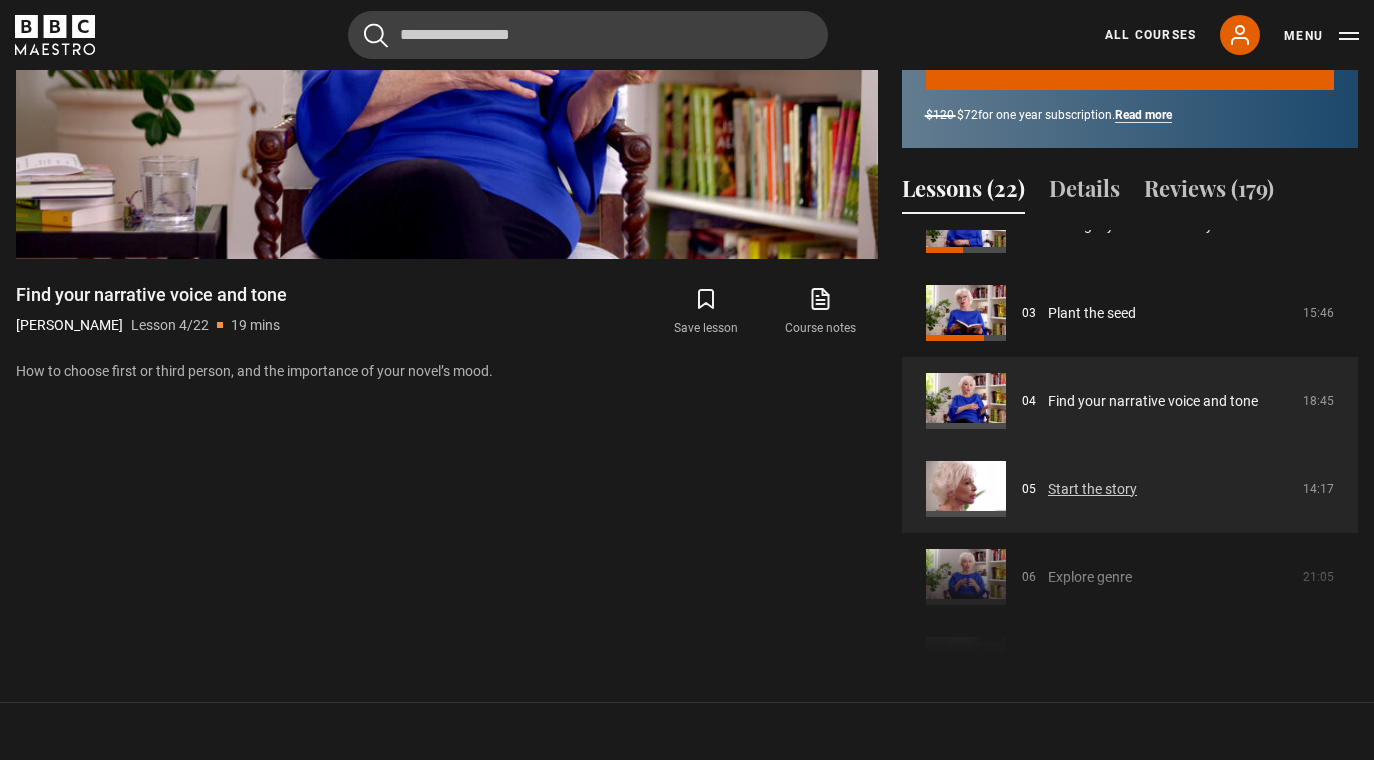 click on "Start the story" at bounding box center (1092, 489) 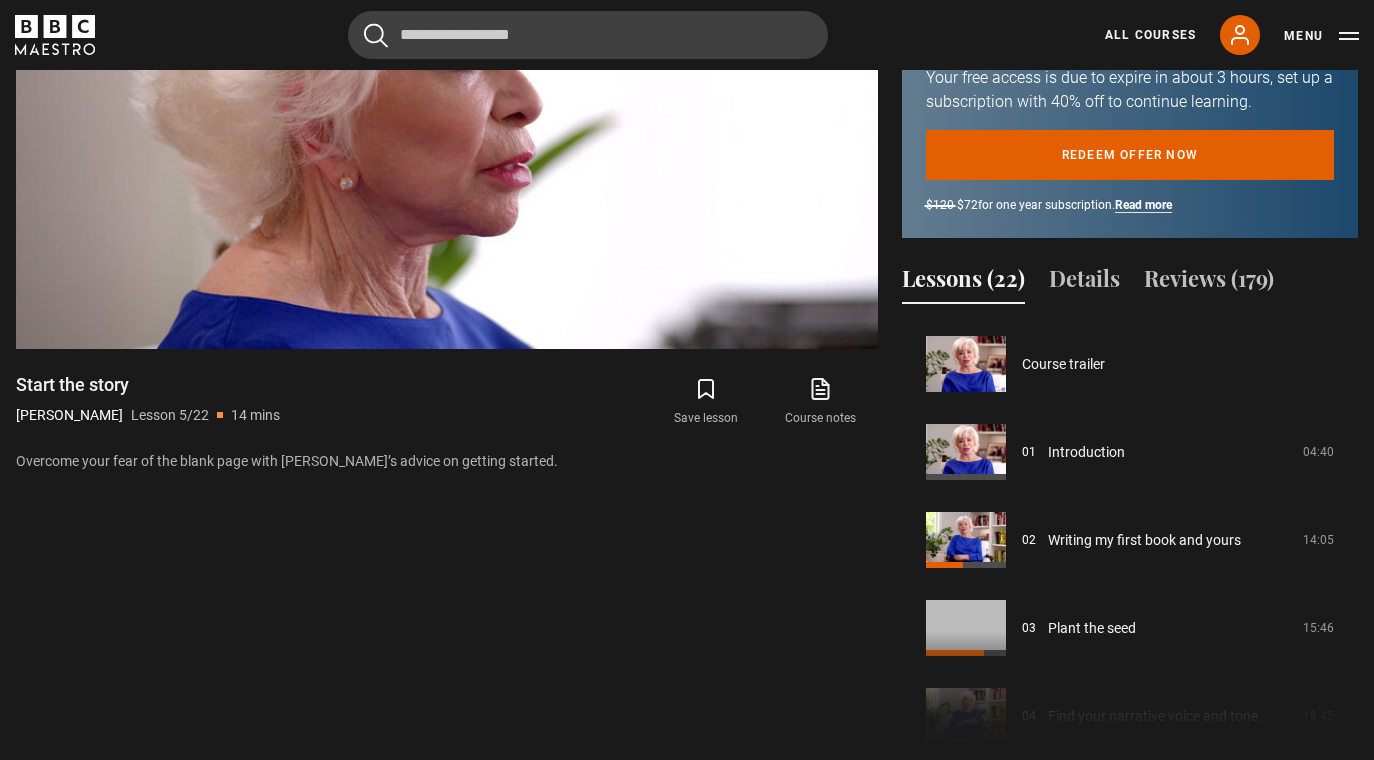 scroll, scrollTop: 1307, scrollLeft: 0, axis: vertical 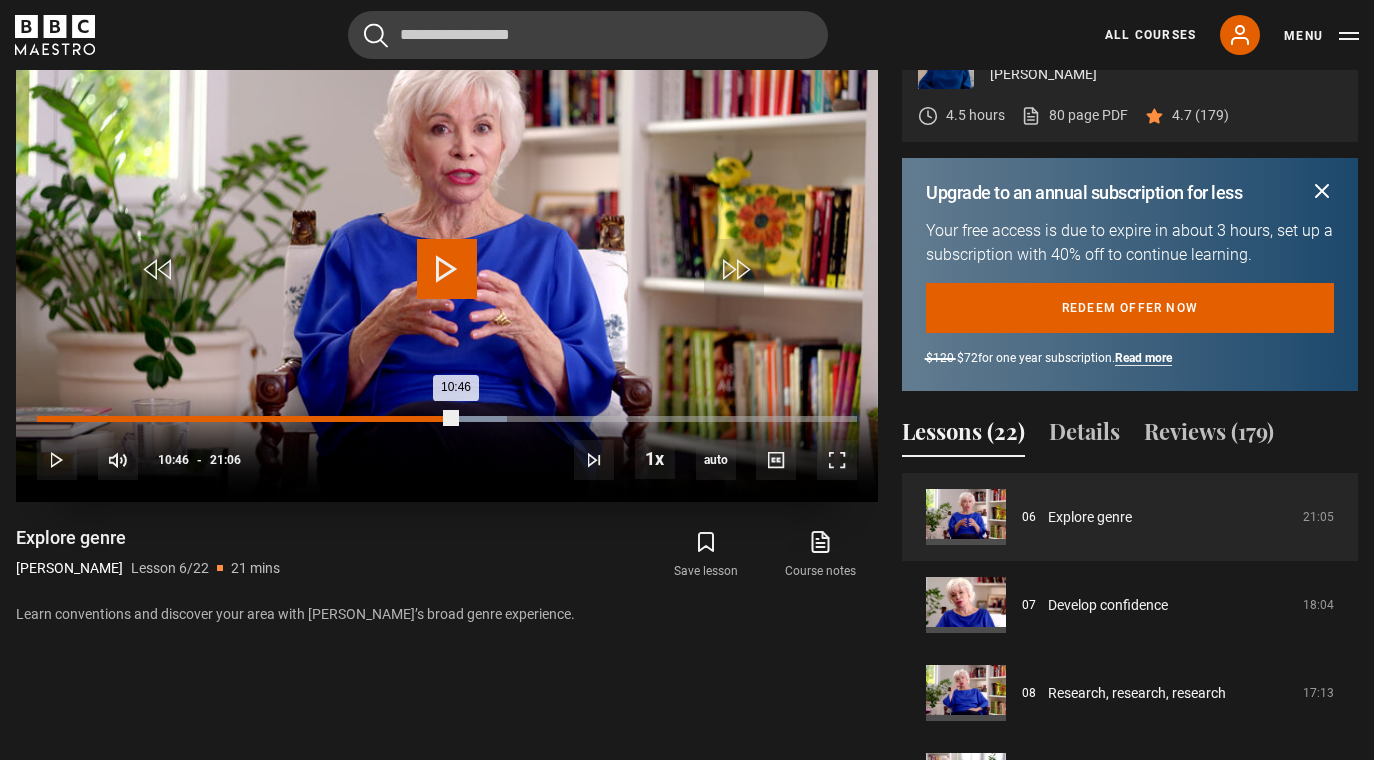 click on "10:46" at bounding box center (246, 419) 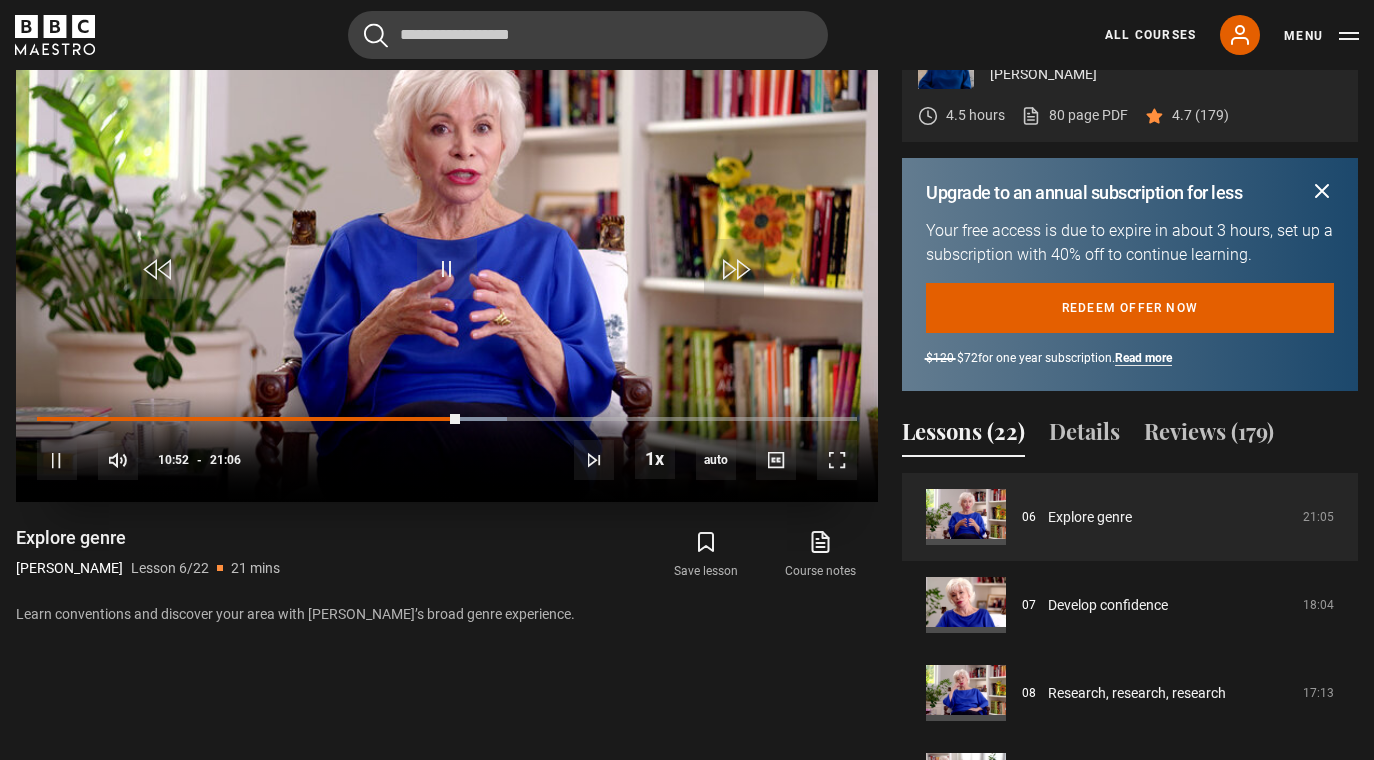click at bounding box center [447, 259] 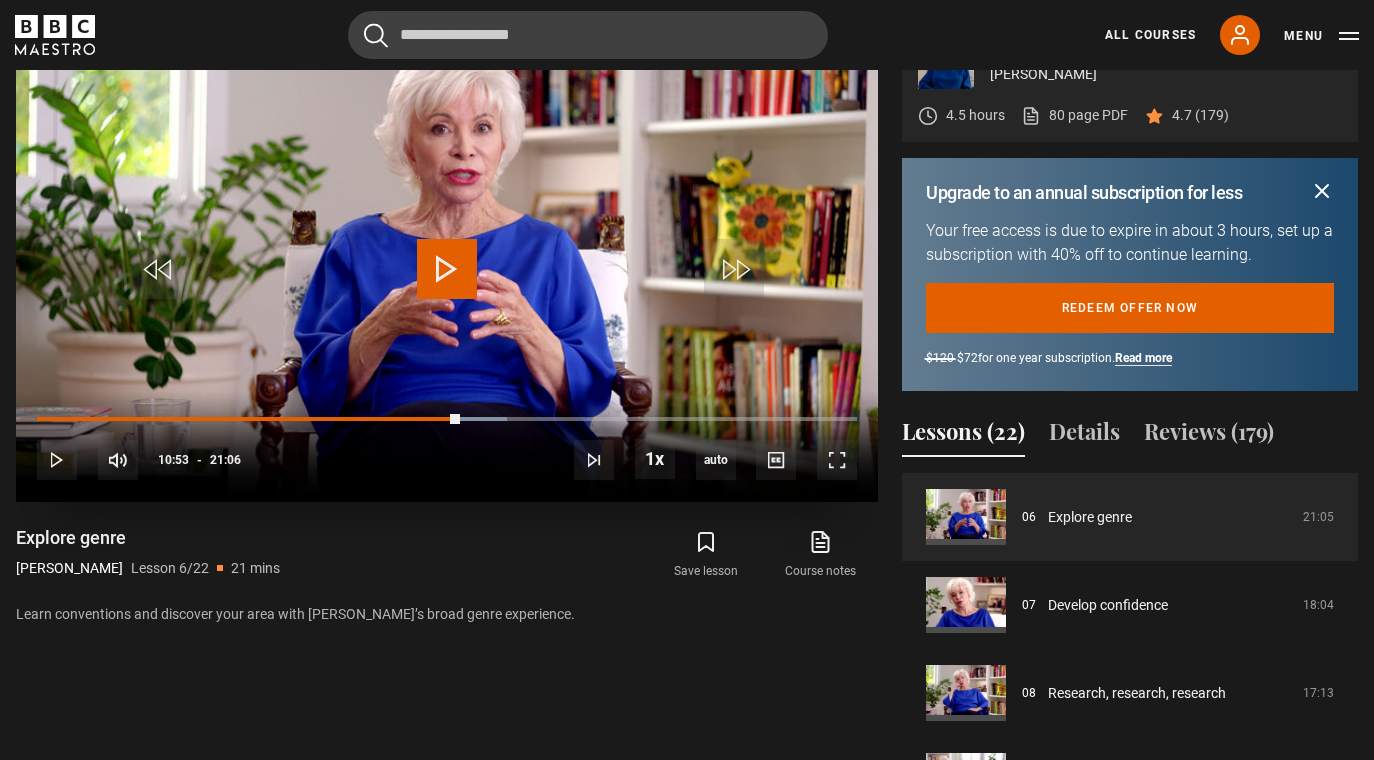 scroll, scrollTop: 1158, scrollLeft: 0, axis: vertical 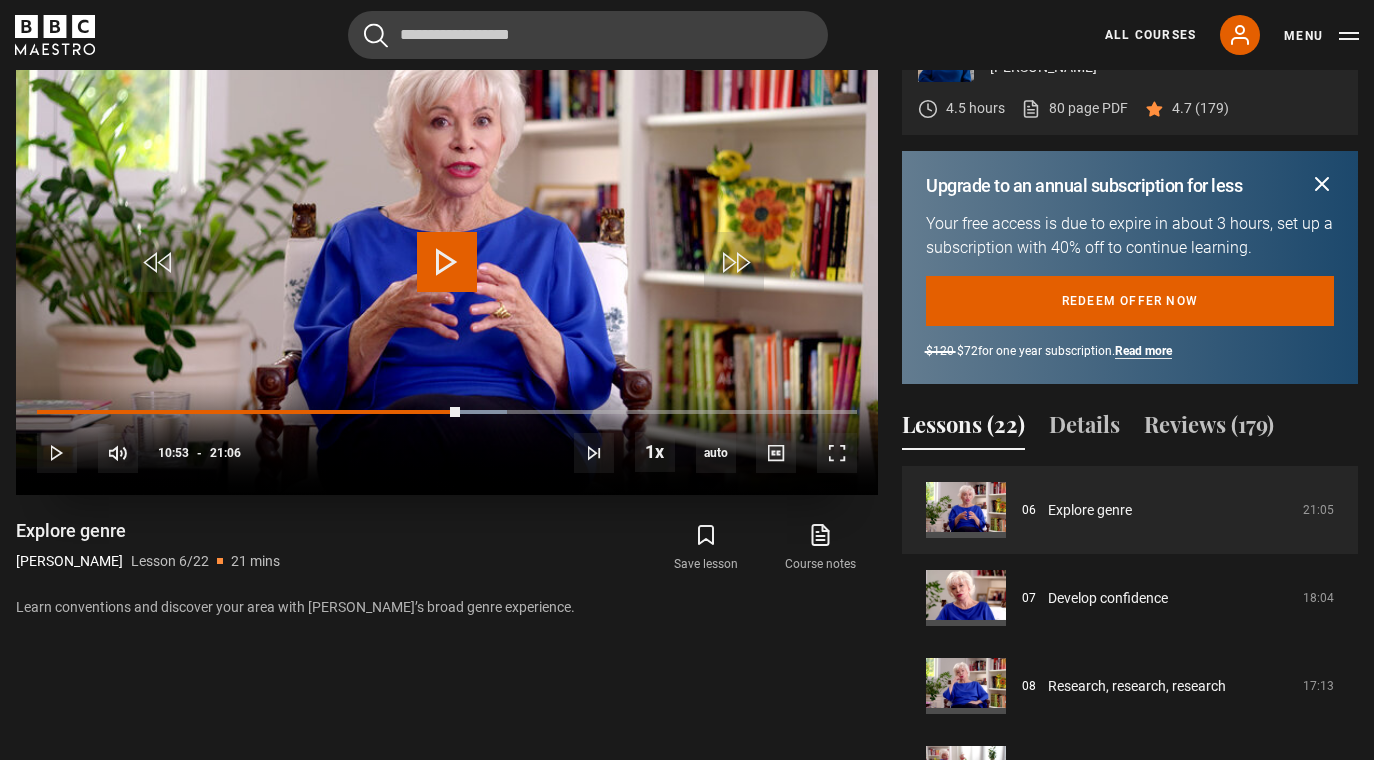 click at bounding box center (447, 262) 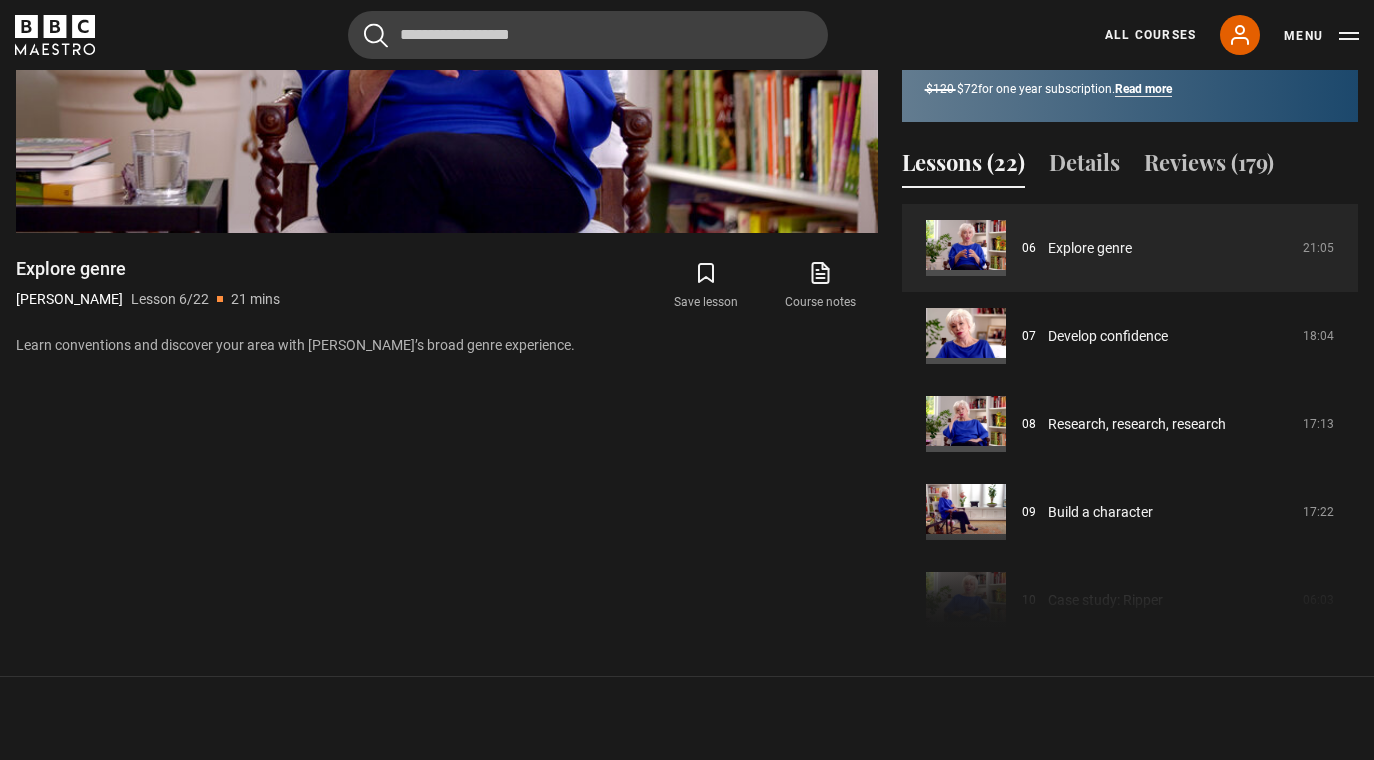scroll, scrollTop: 1434, scrollLeft: 0, axis: vertical 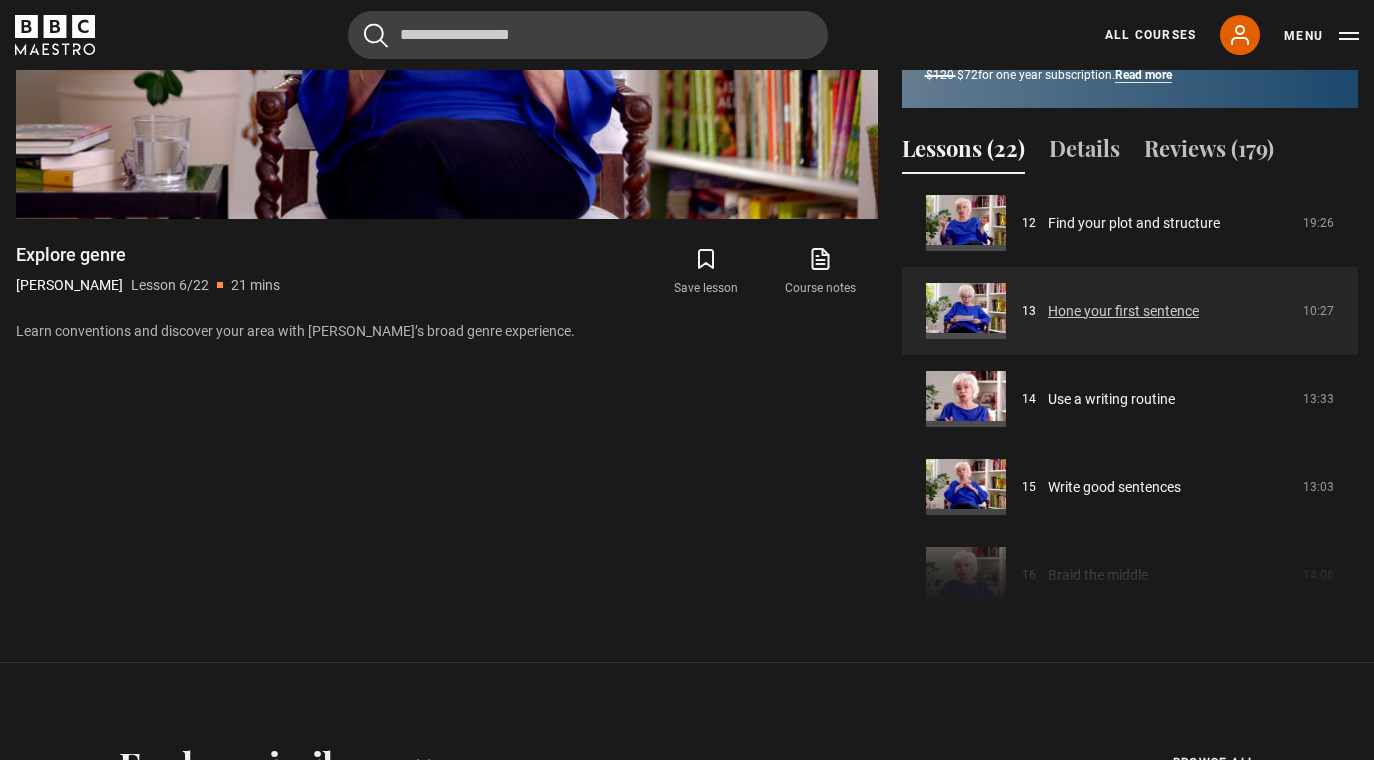 click on "Hone your first sentence" at bounding box center (1123, 311) 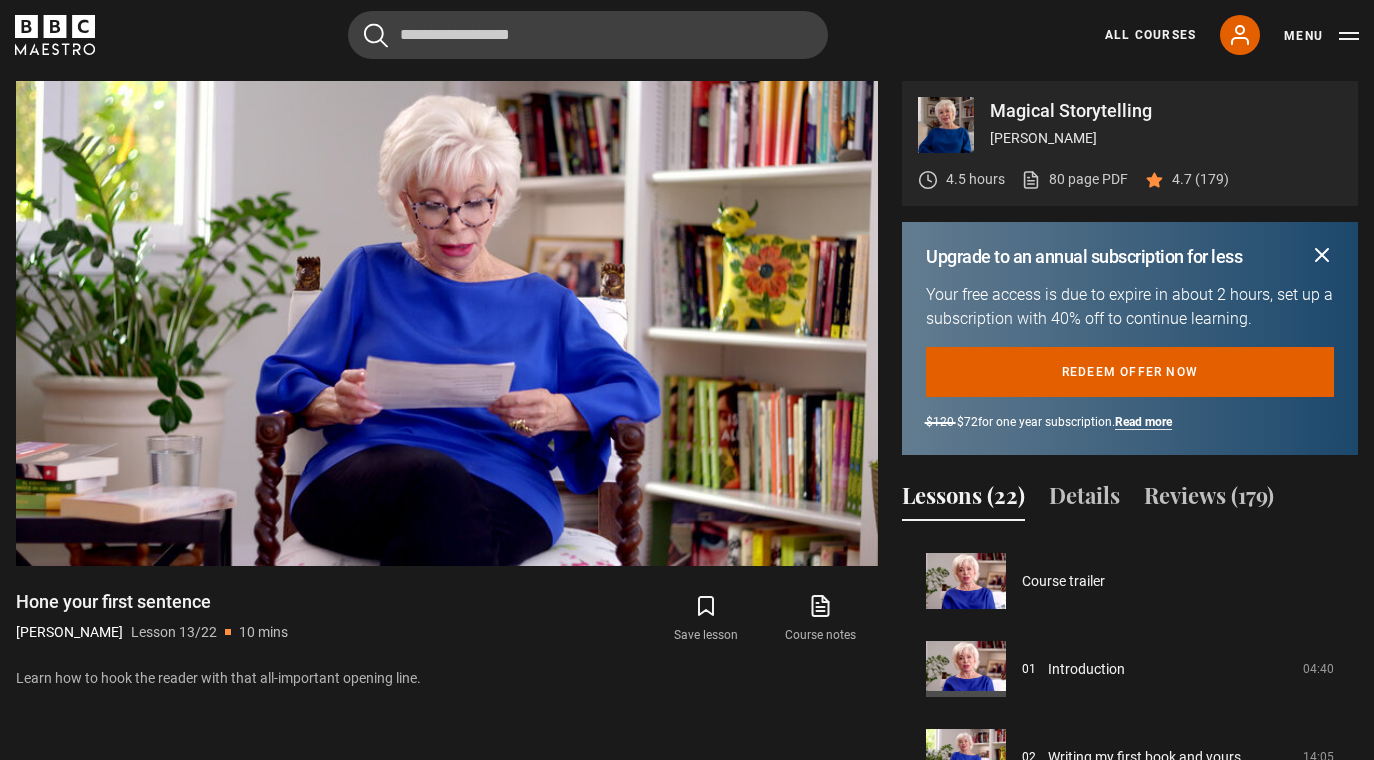 scroll, scrollTop: 1087, scrollLeft: 0, axis: vertical 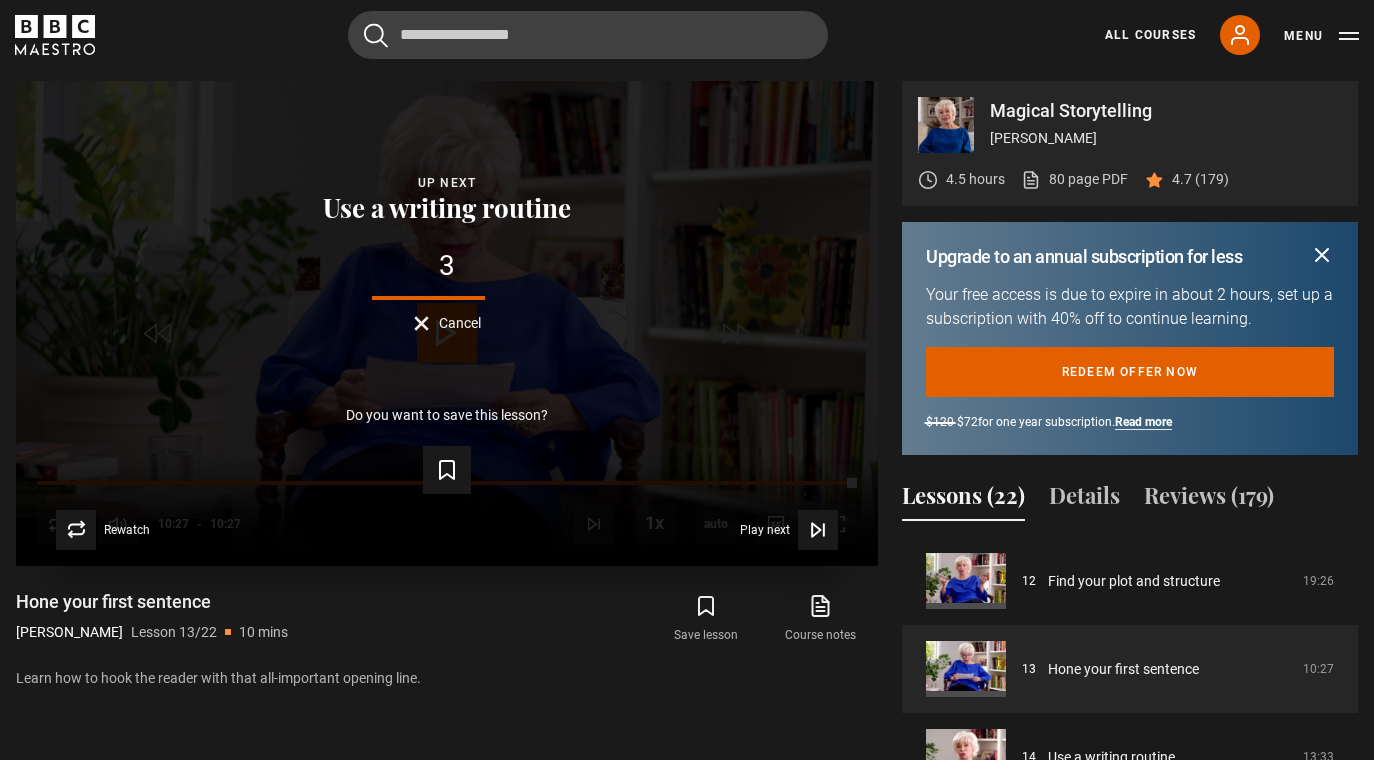 click on "Do you want to save this lesson?
Save lesson" at bounding box center [447, 450] 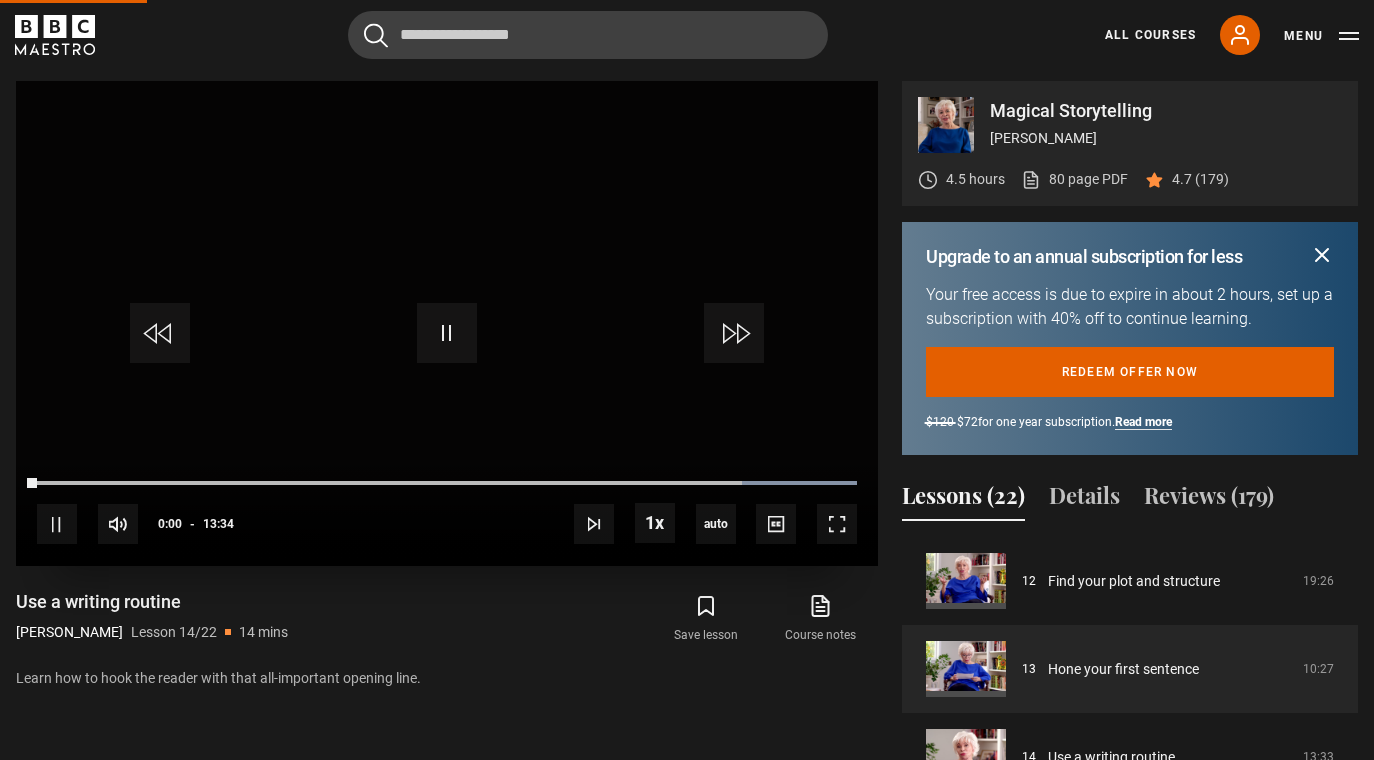 click at bounding box center [447, 323] 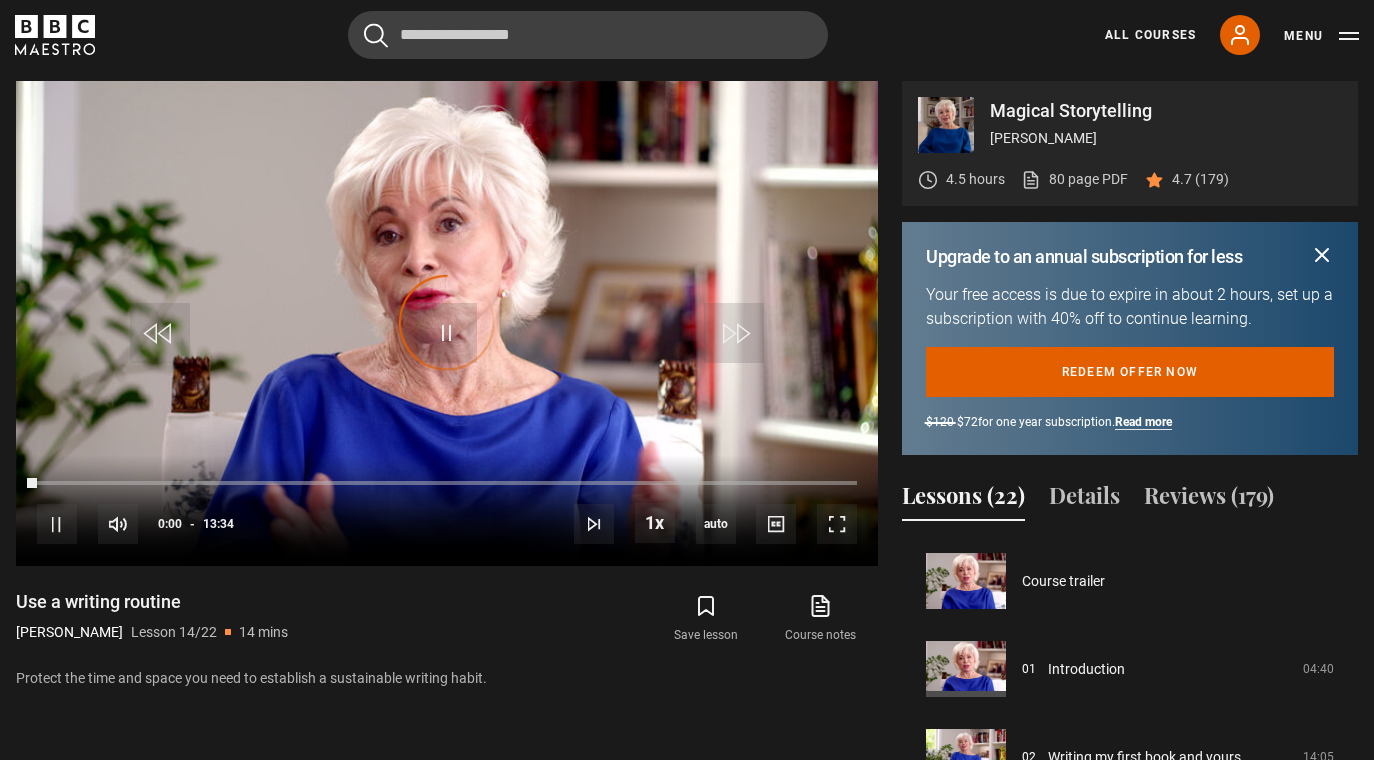 scroll, scrollTop: 1144, scrollLeft: 0, axis: vertical 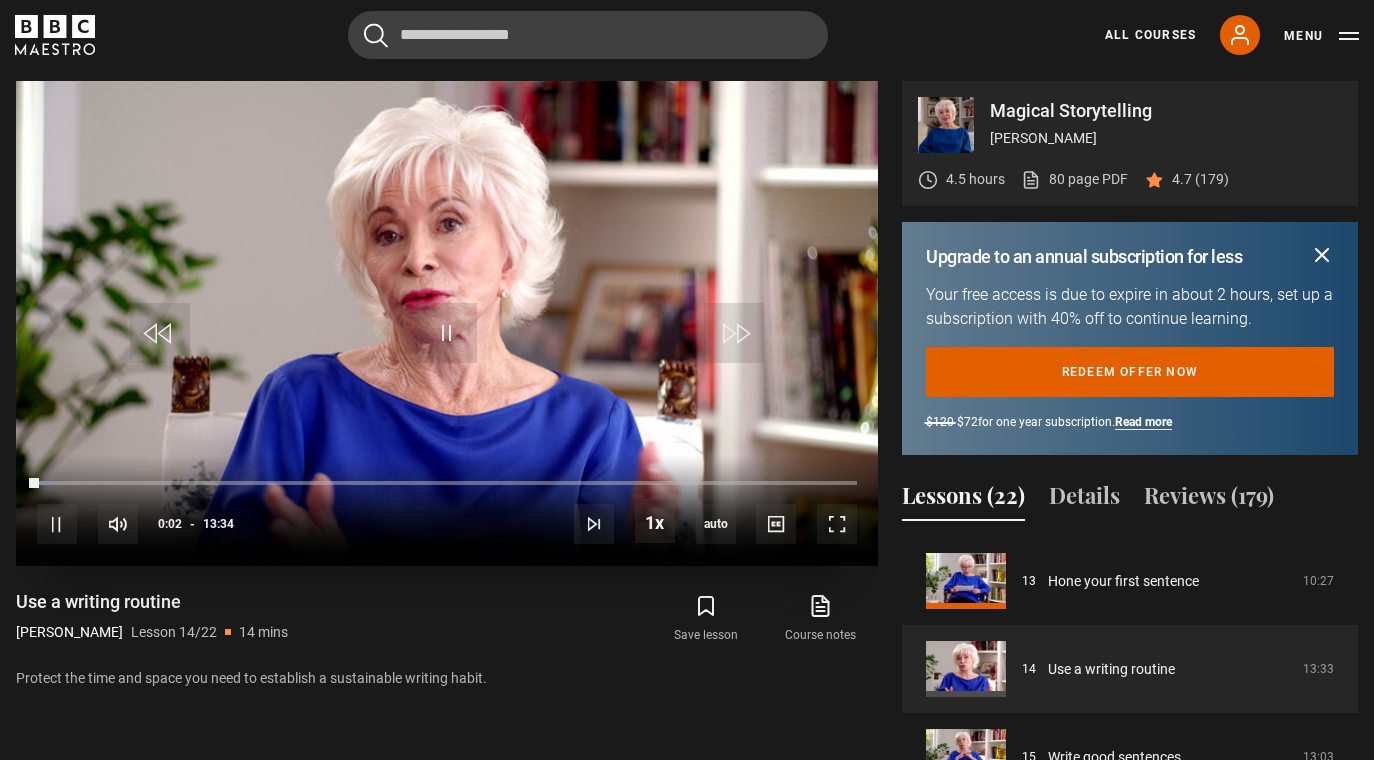 click at bounding box center (447, 323) 